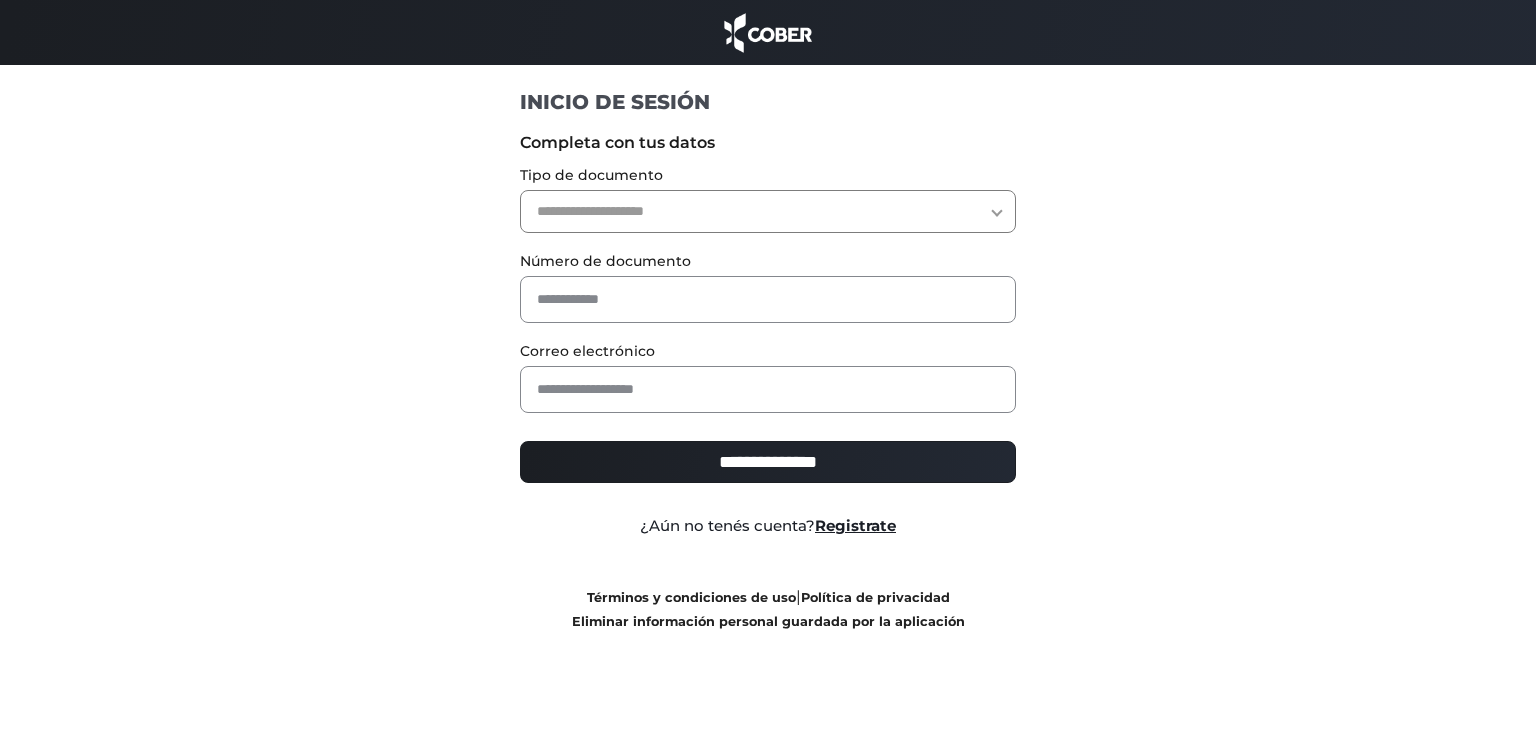 scroll, scrollTop: 0, scrollLeft: 0, axis: both 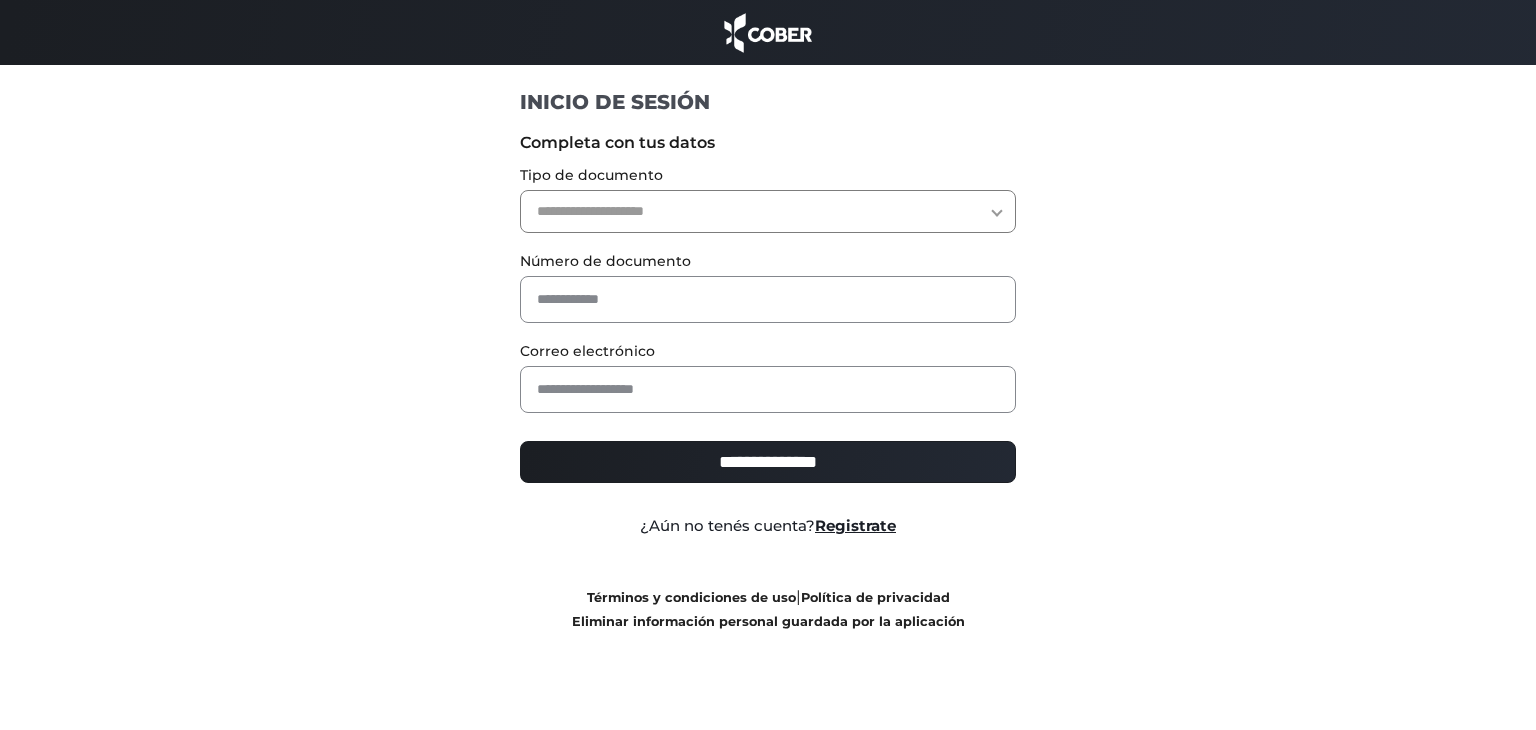 click on "**********" at bounding box center (768, 211) 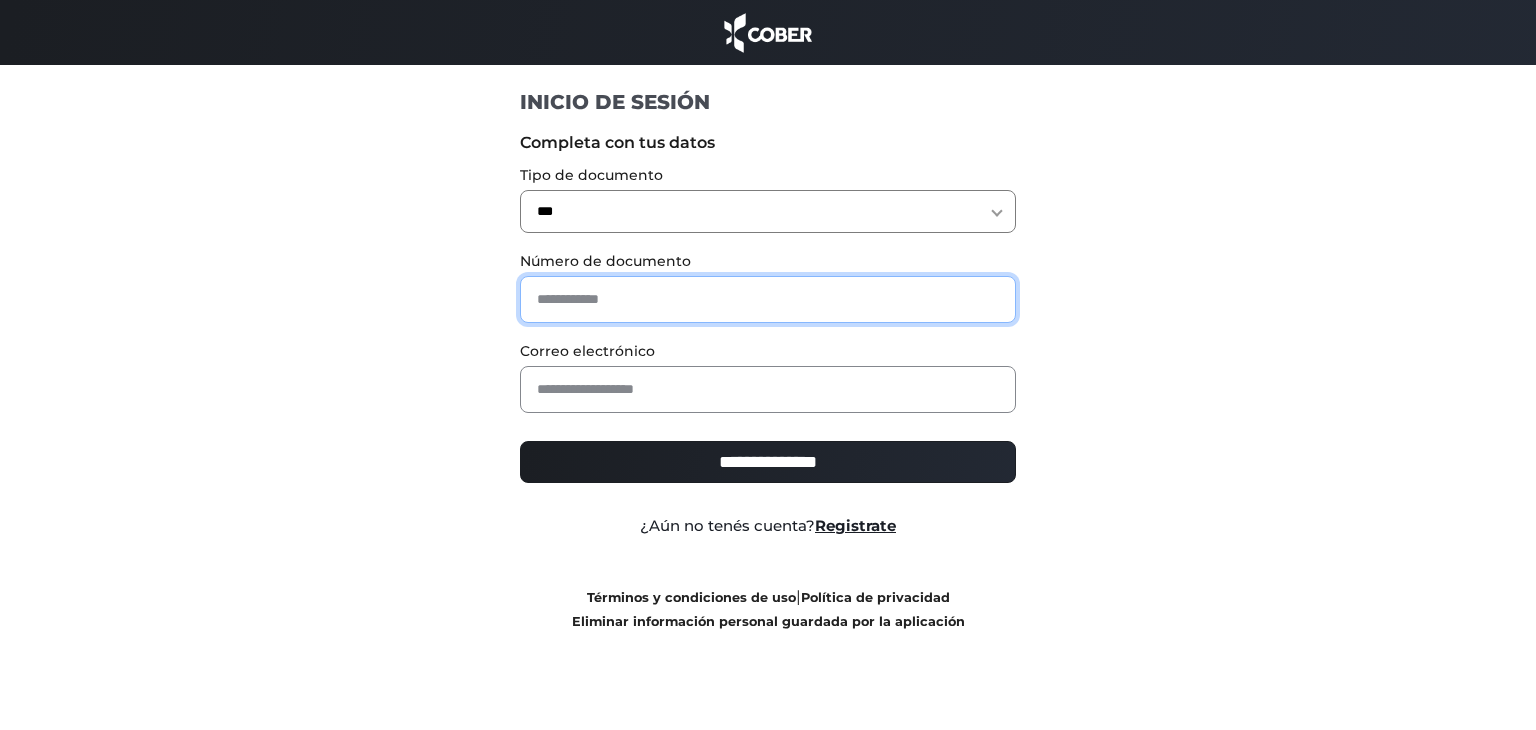 click at bounding box center (768, 299) 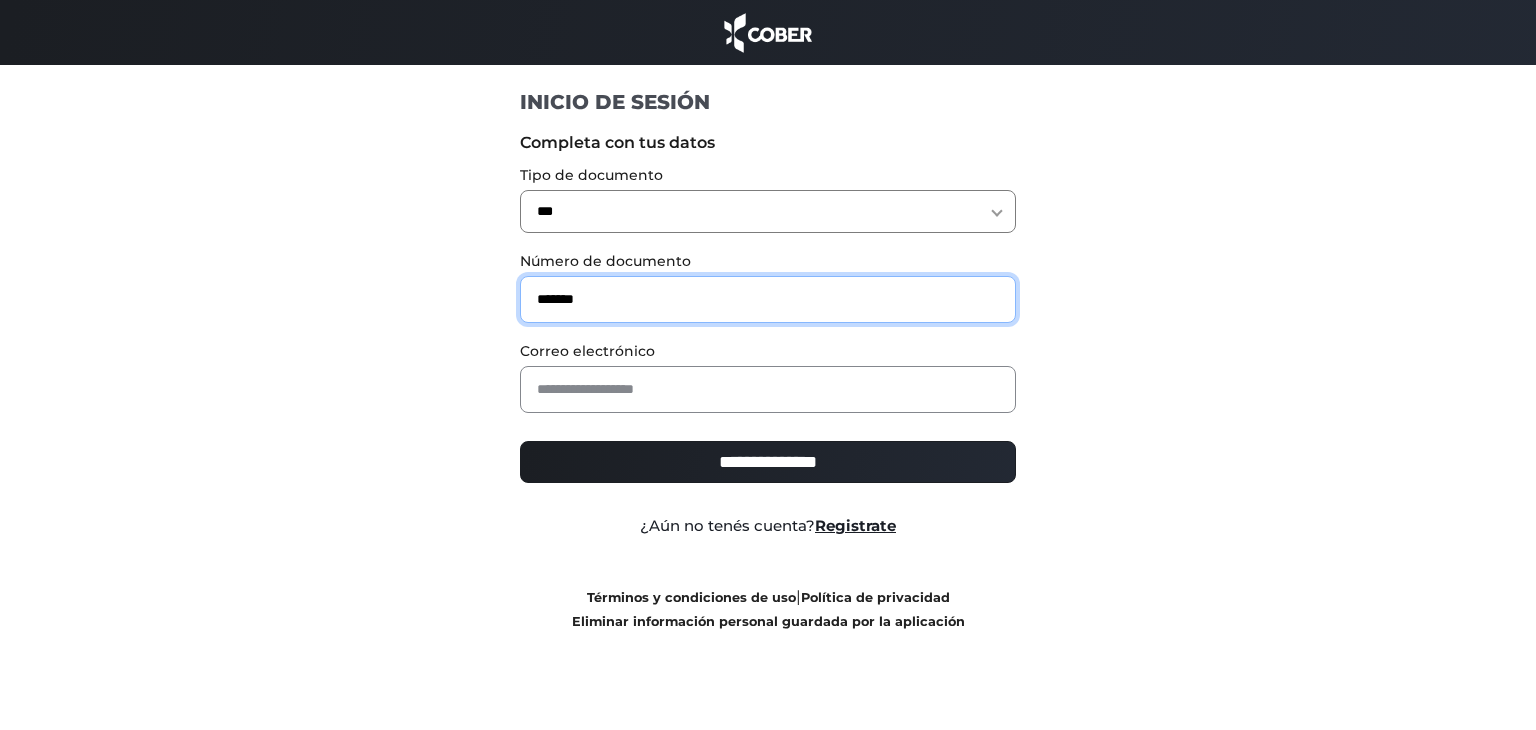 type on "*******" 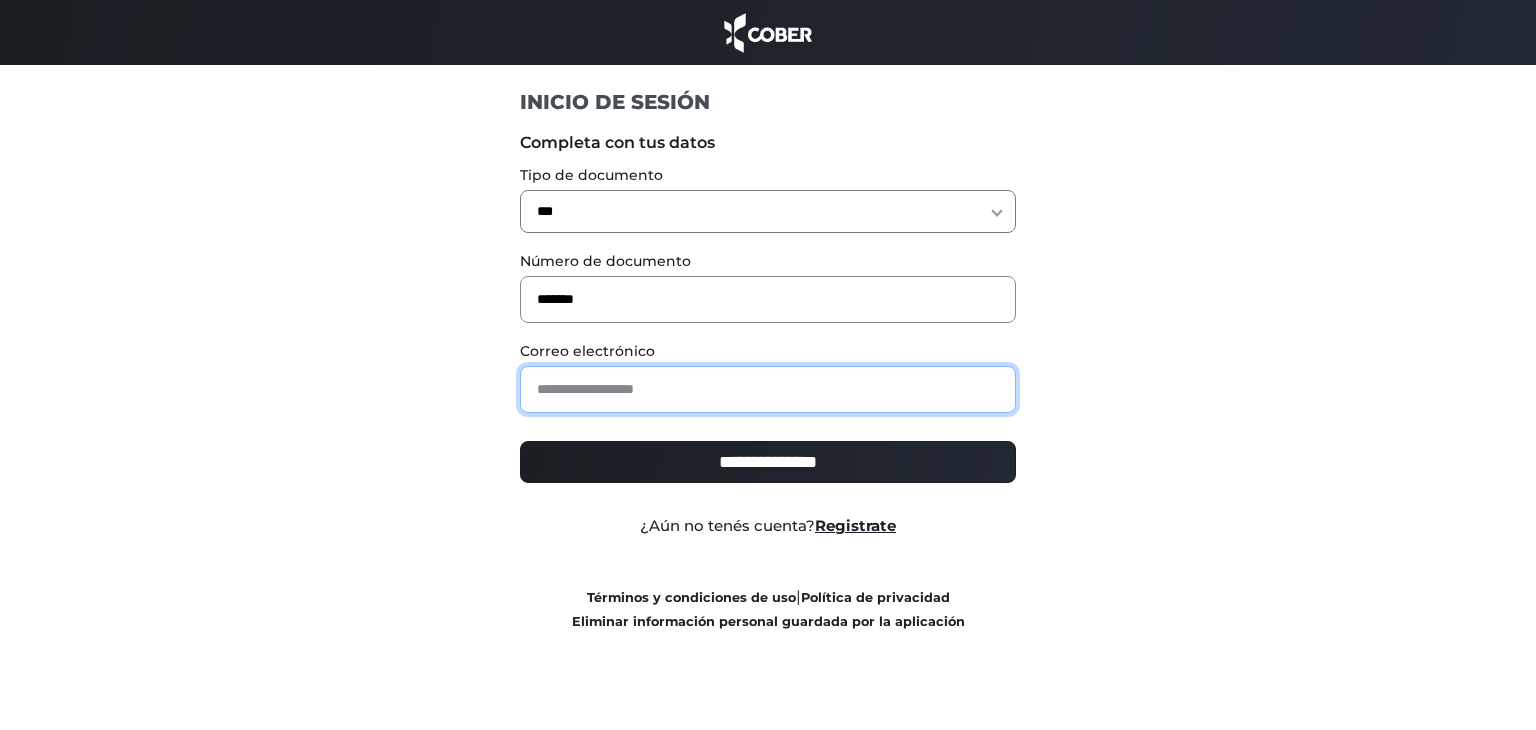 click at bounding box center (768, 389) 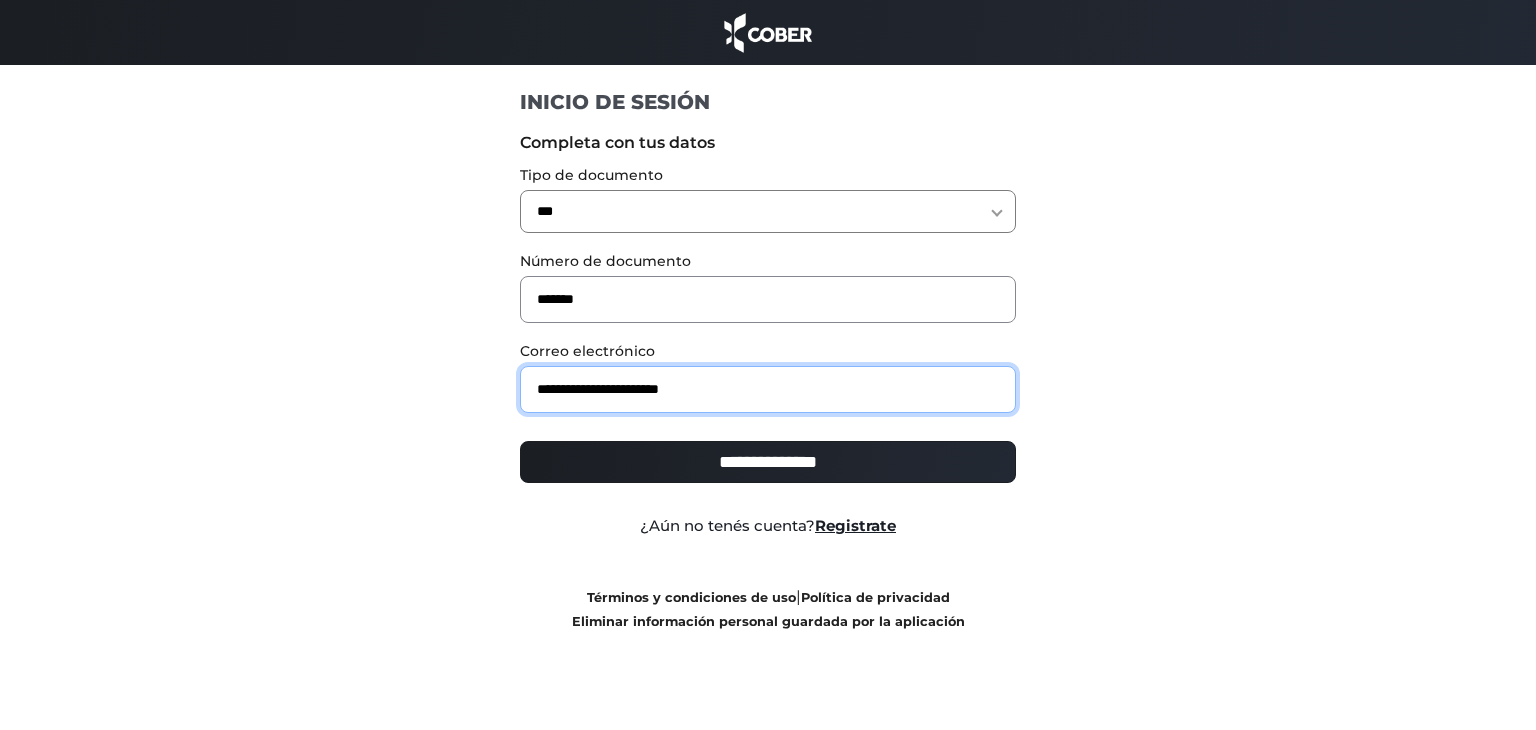 type on "**********" 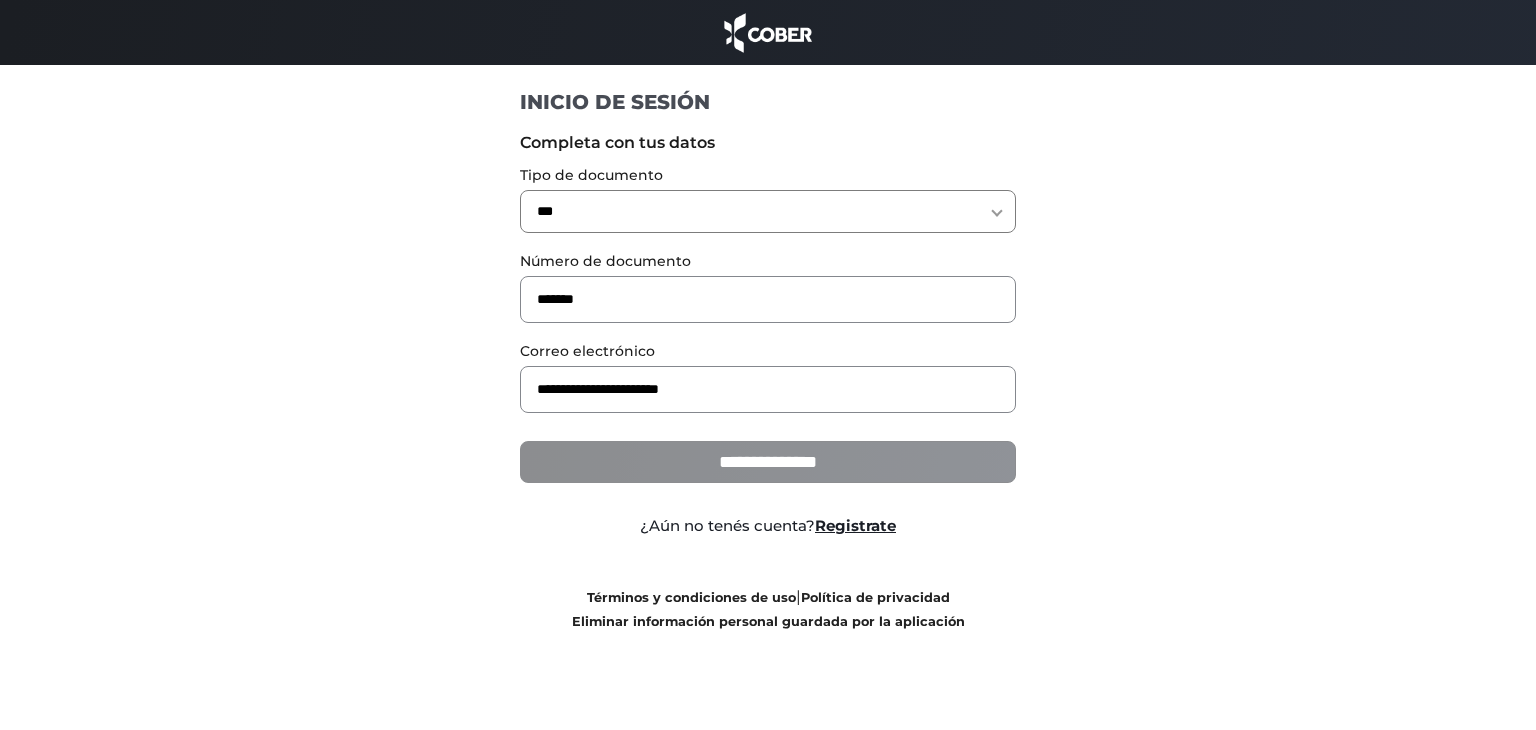 click on "**********" at bounding box center [768, 462] 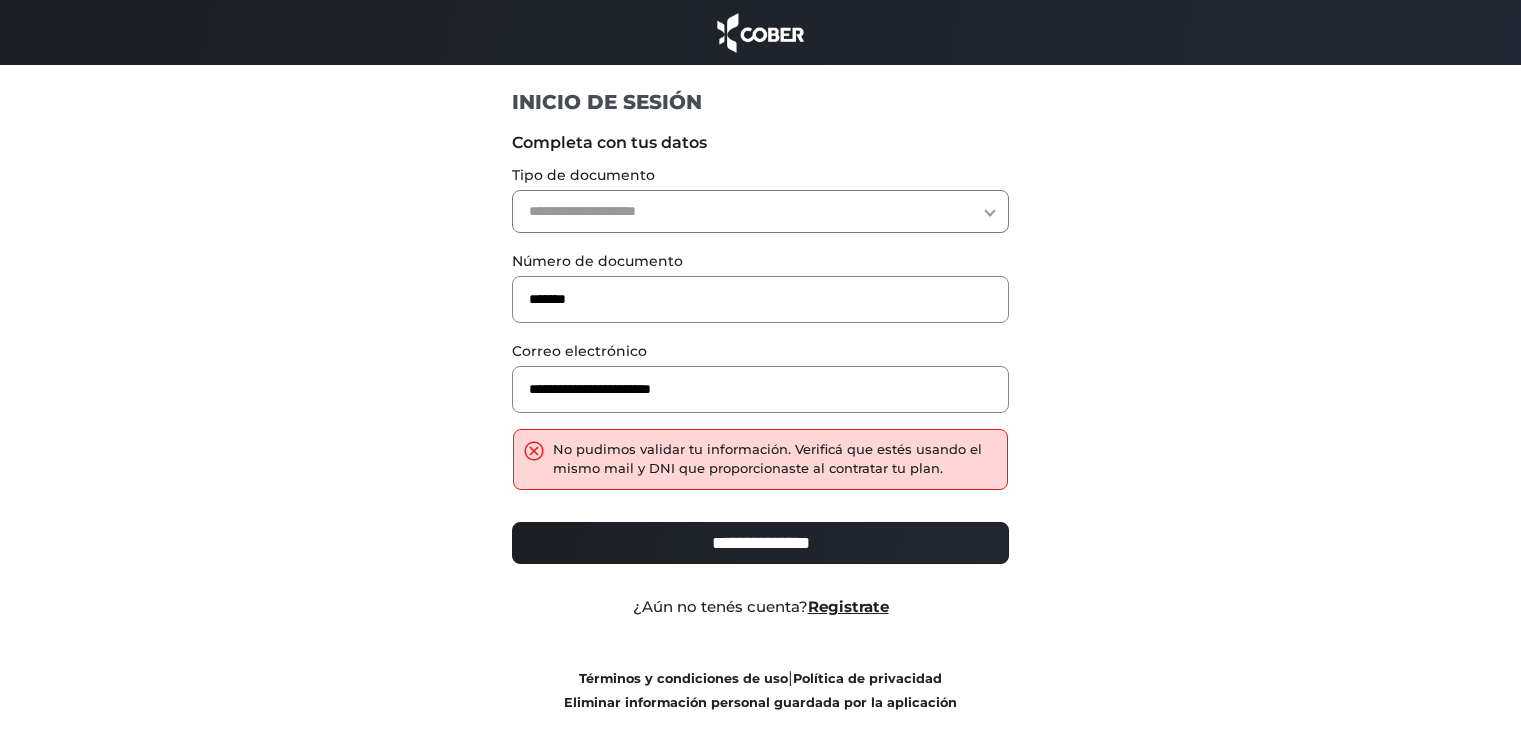 scroll, scrollTop: 0, scrollLeft: 0, axis: both 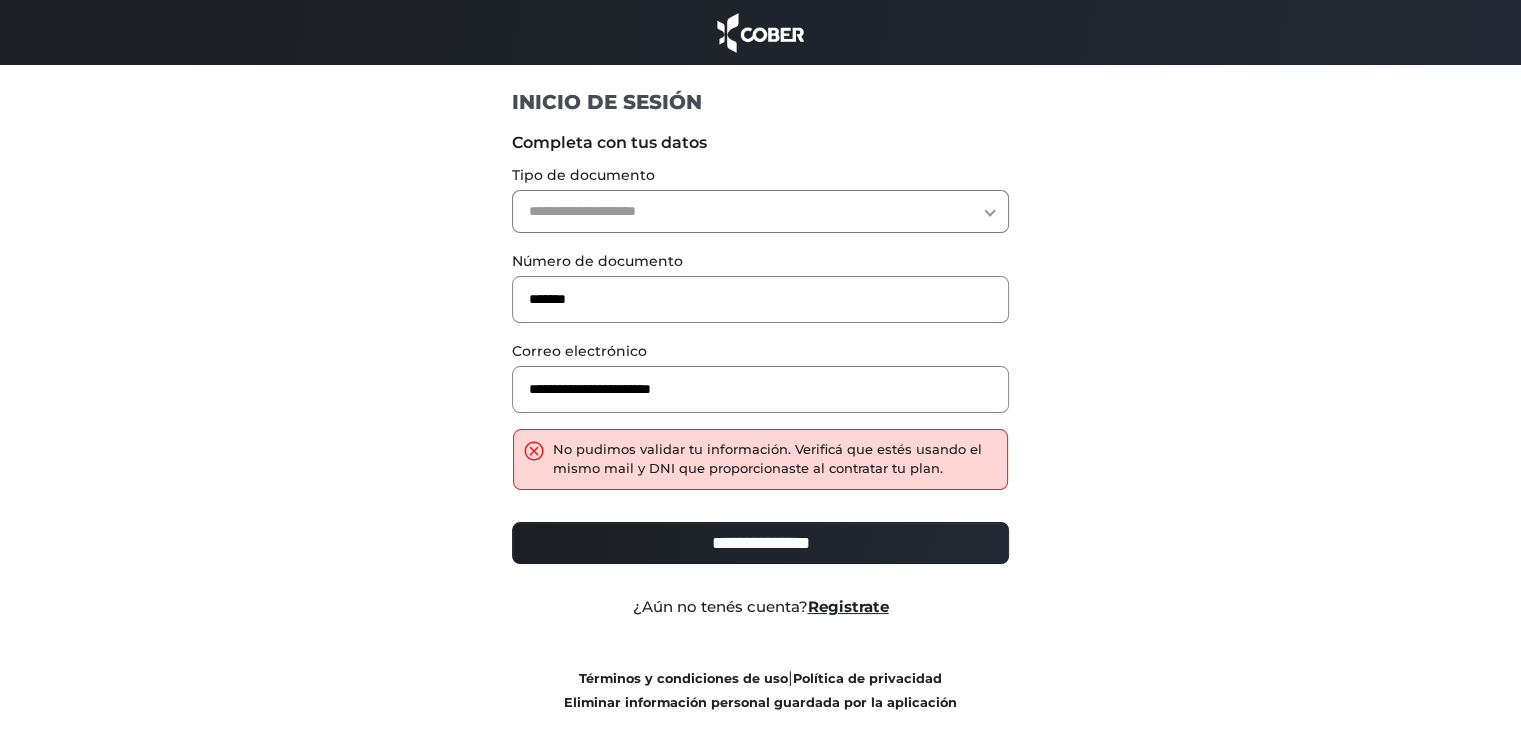 click on "**********" at bounding box center [760, 211] 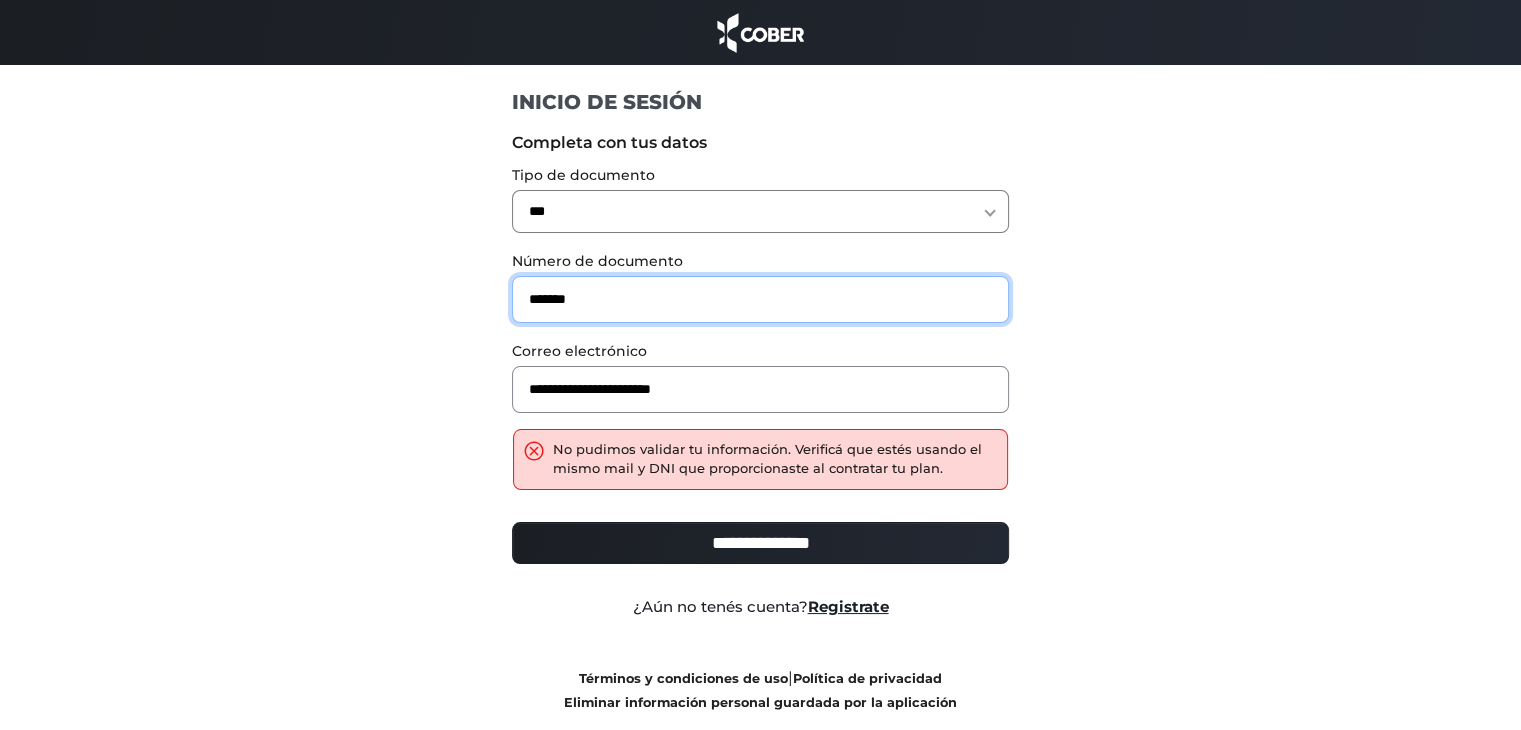 click on "*******" at bounding box center [760, 299] 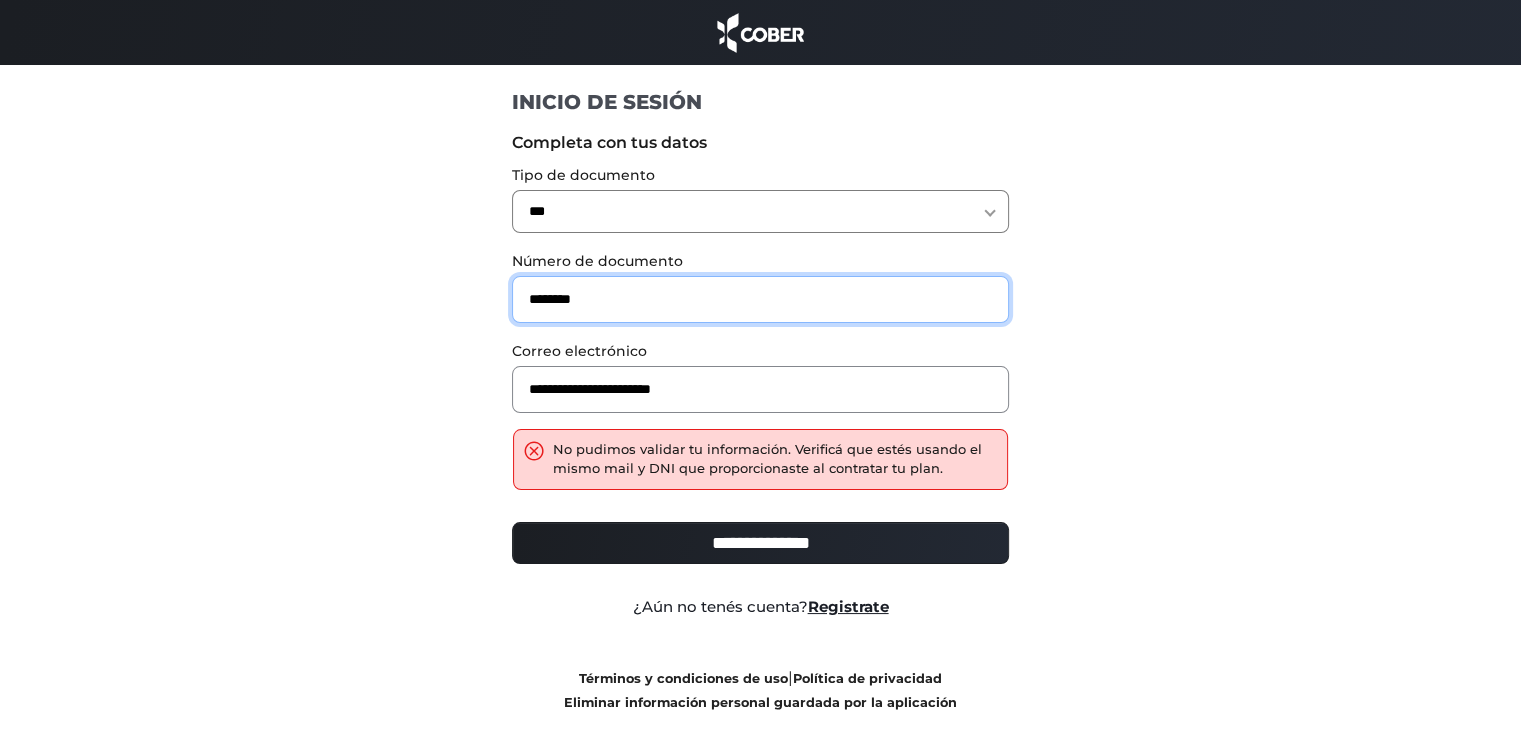 type on "********" 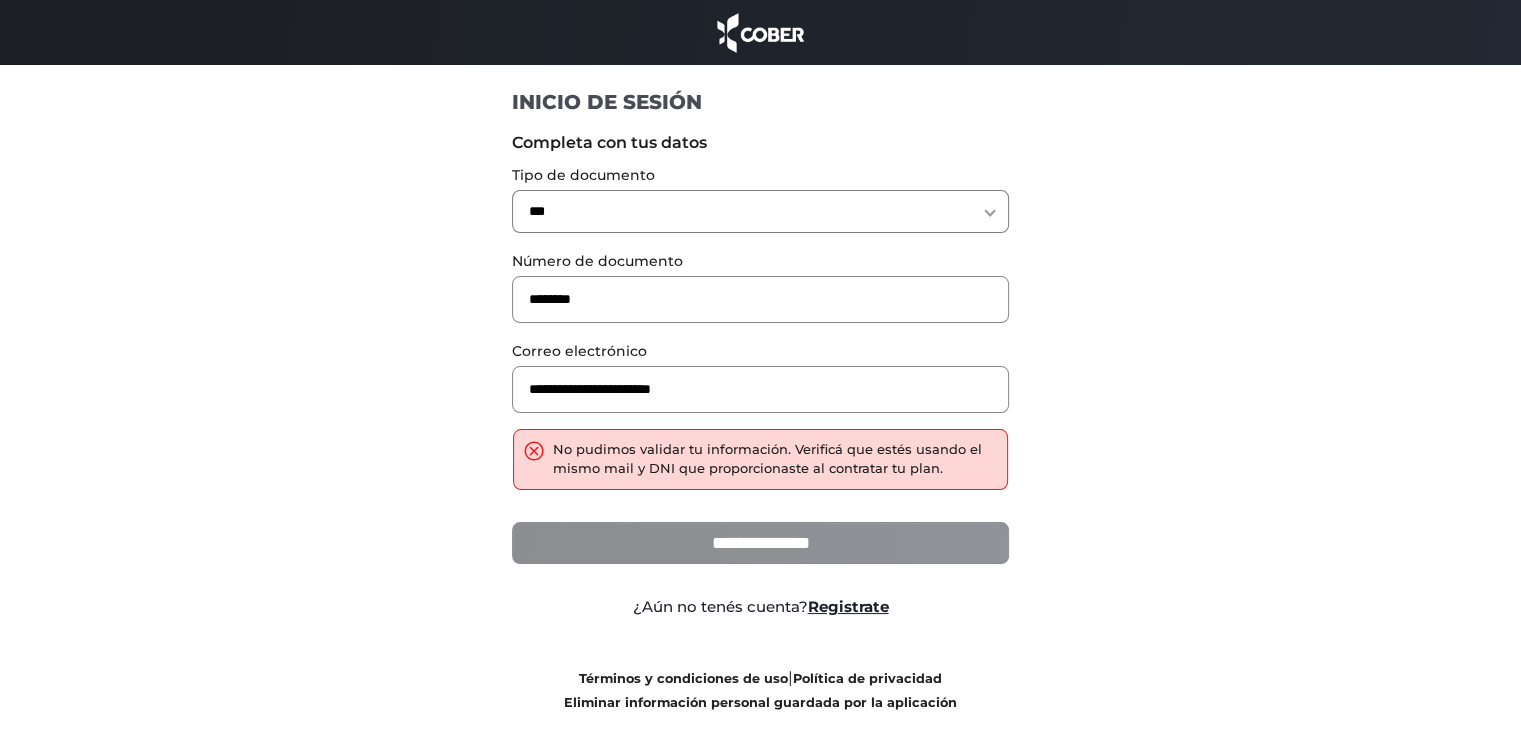click on "**********" at bounding box center [760, 543] 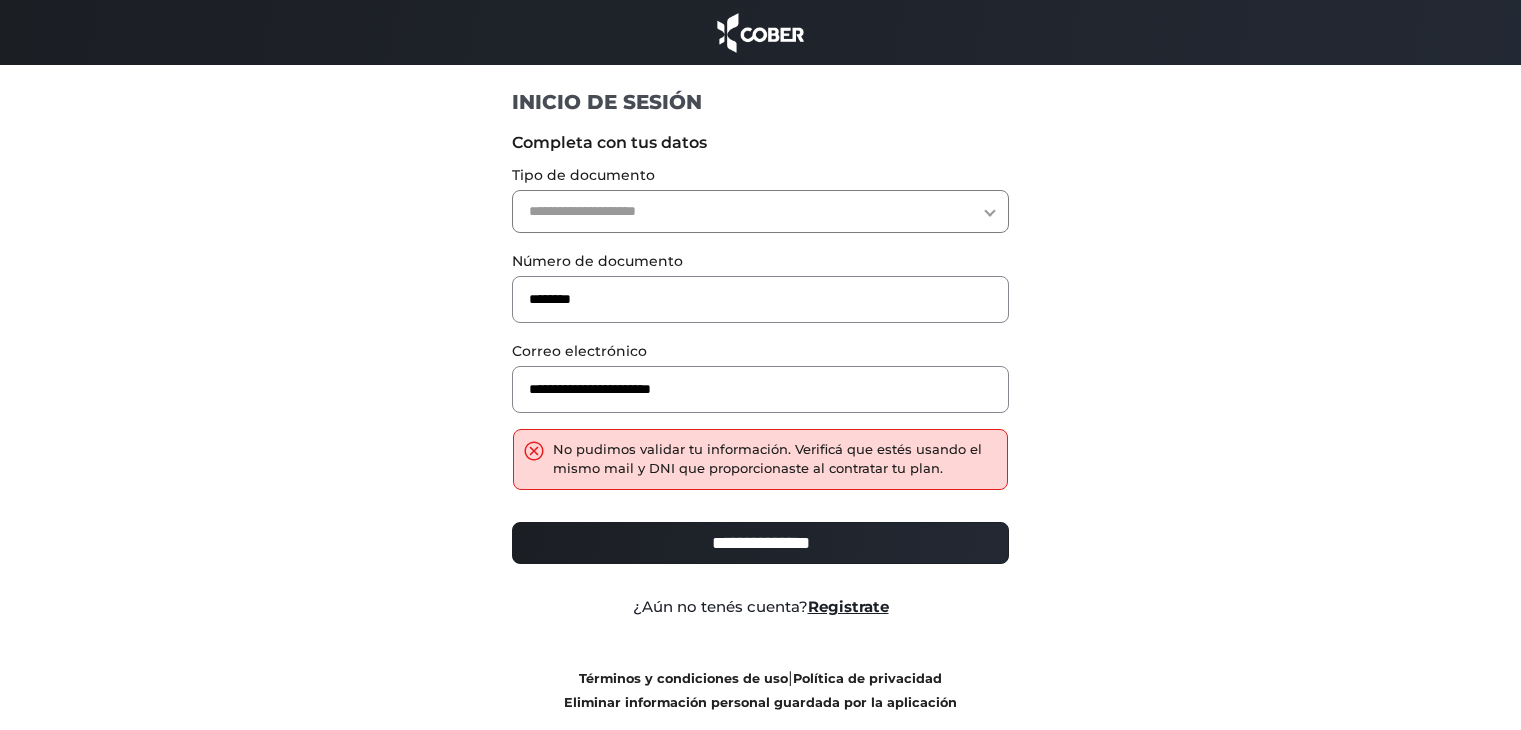 scroll, scrollTop: 0, scrollLeft: 0, axis: both 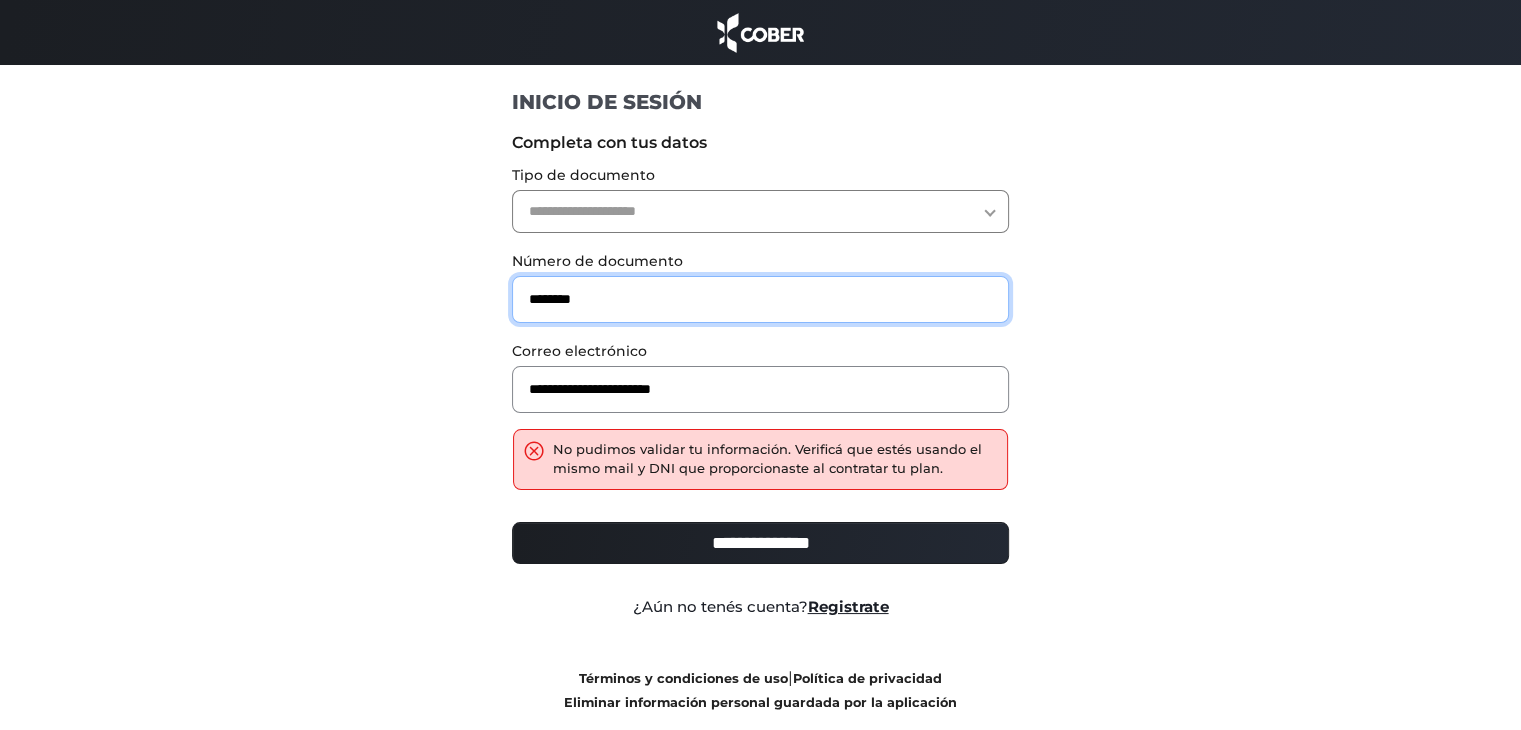 click on "********" at bounding box center (760, 299) 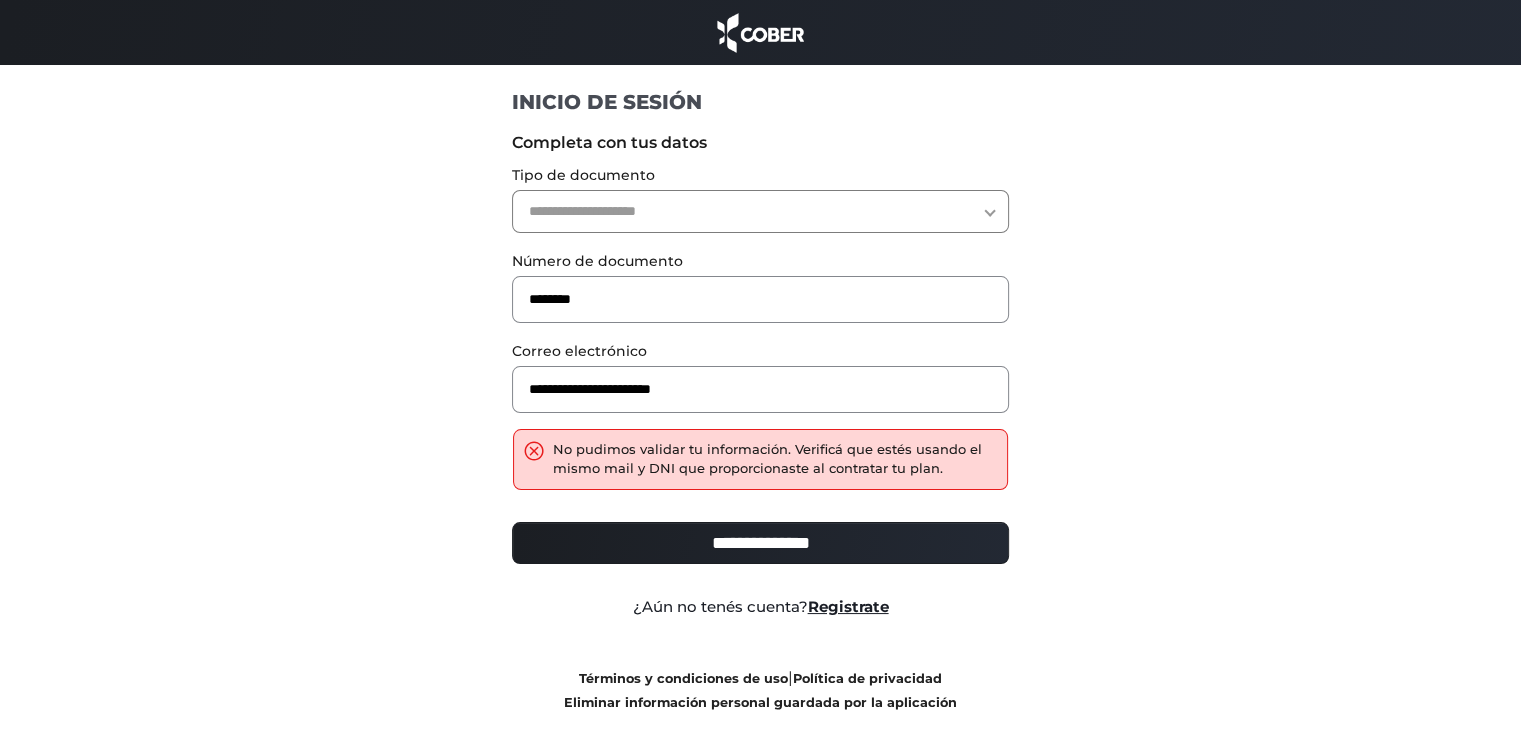 click on "**********" at bounding box center [760, 211] 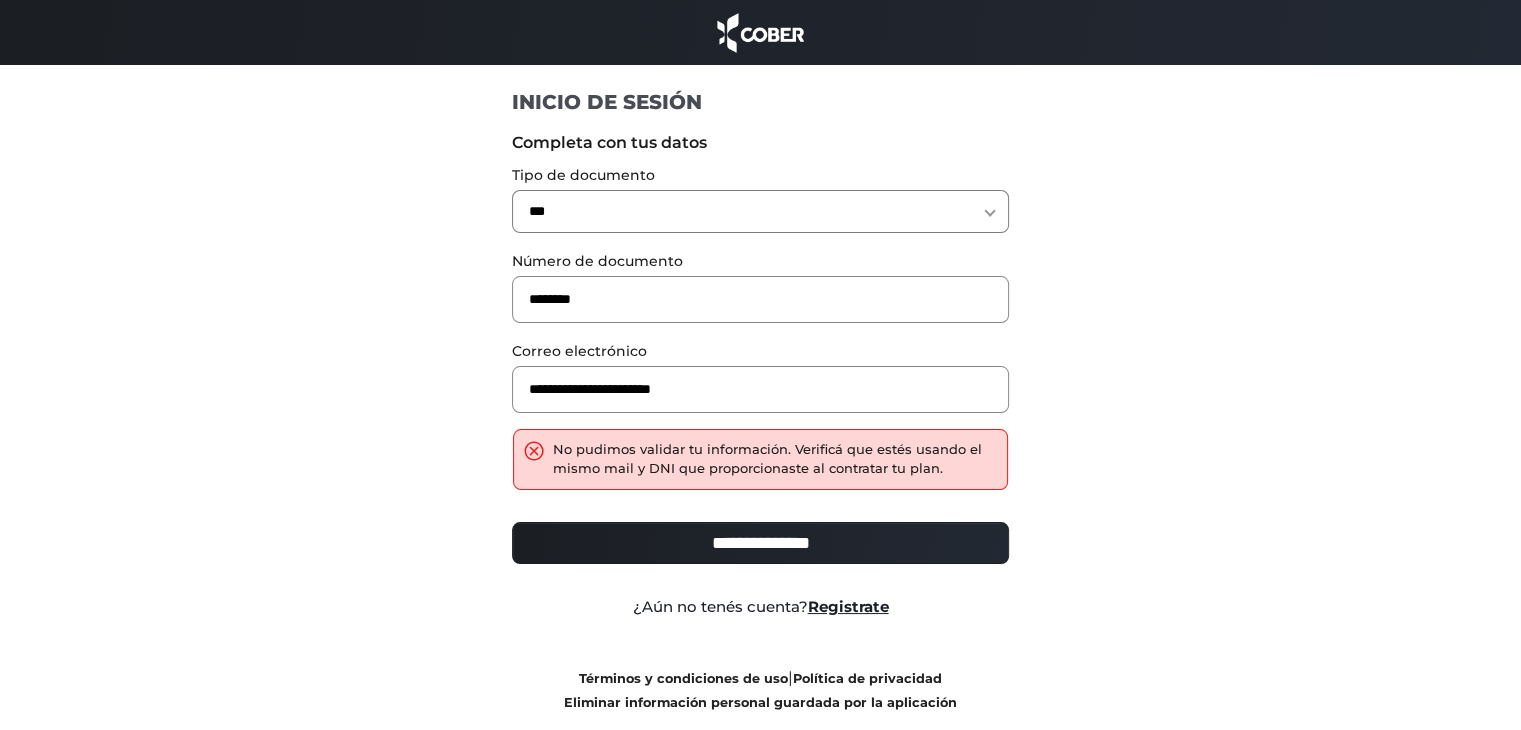 click on "**********" at bounding box center (760, 543) 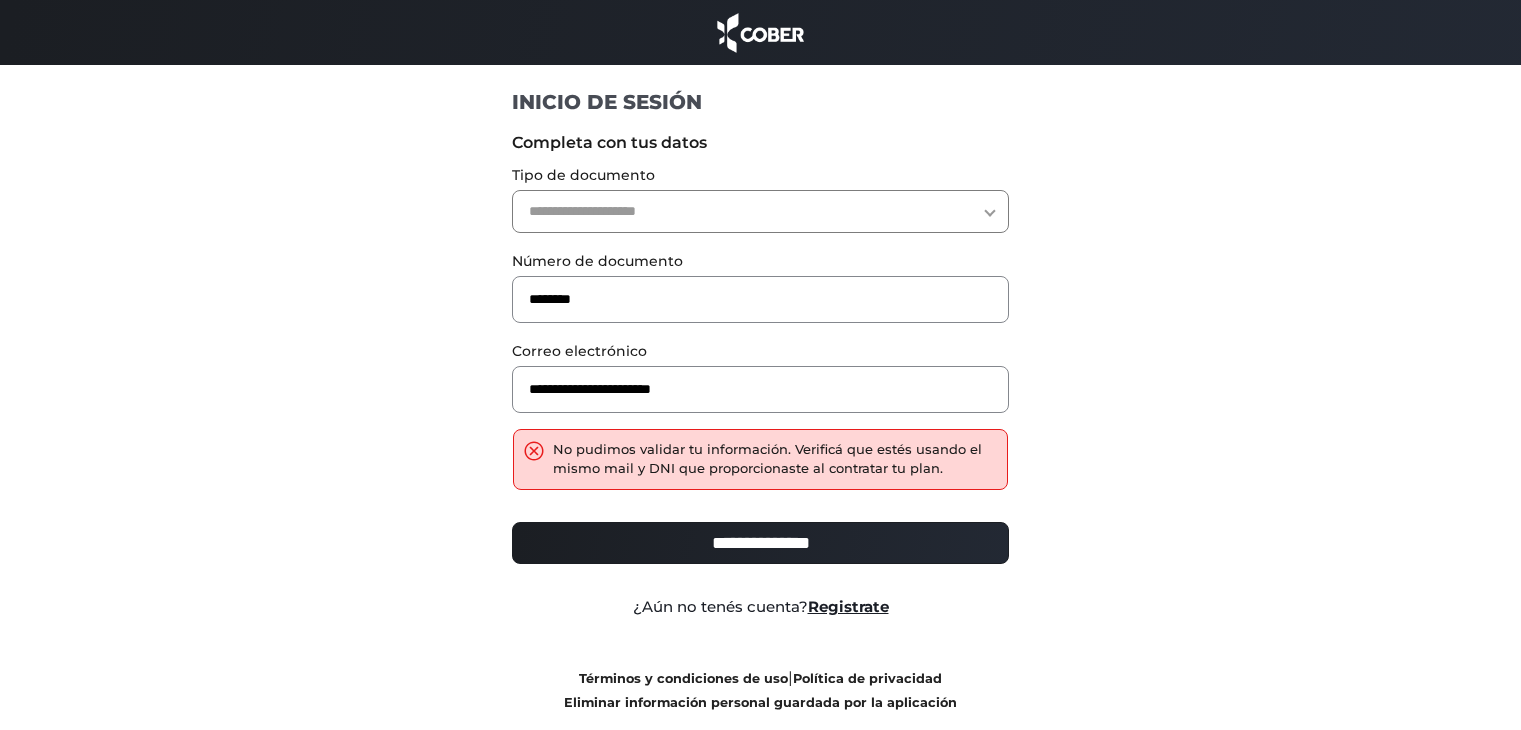 scroll, scrollTop: 0, scrollLeft: 0, axis: both 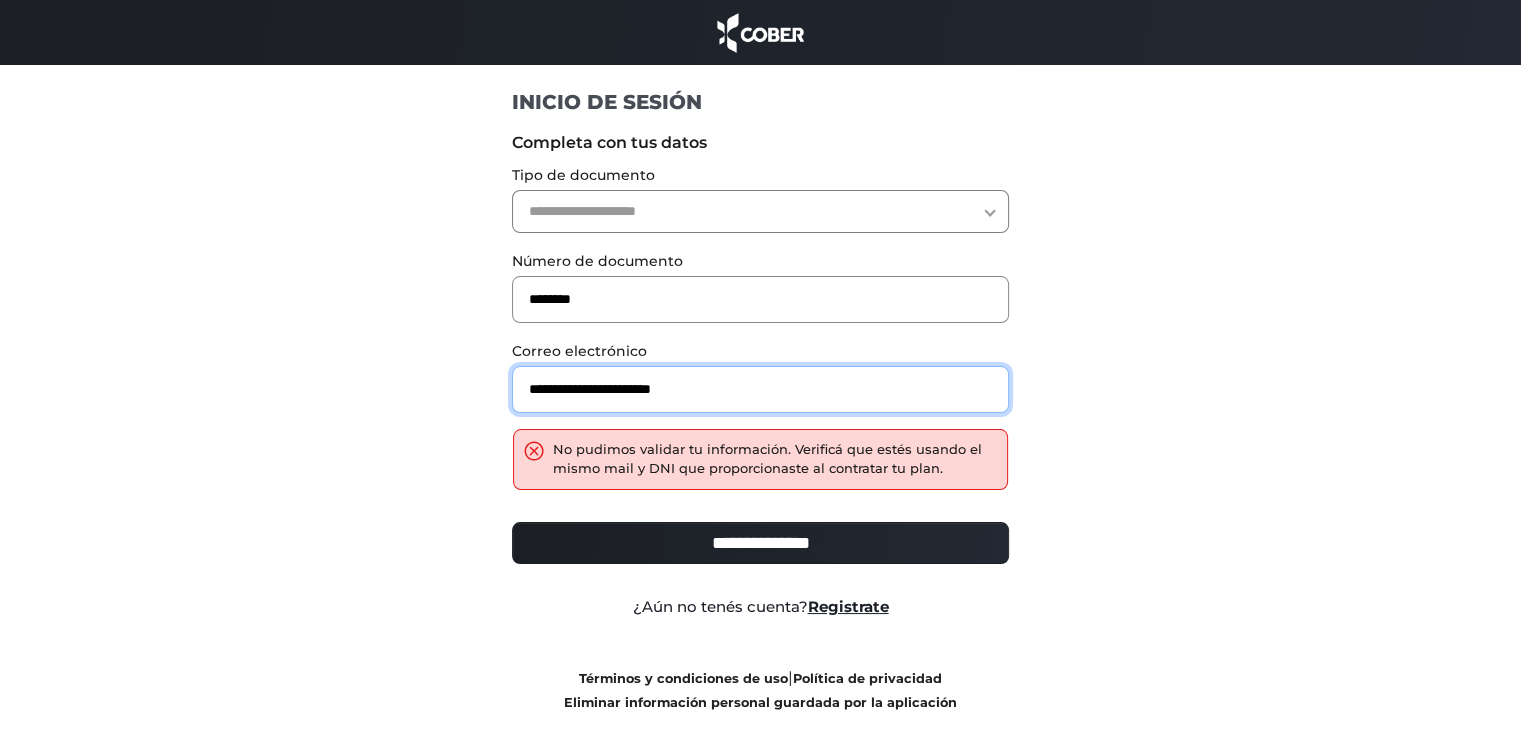 click on "**********" at bounding box center (760, 389) 